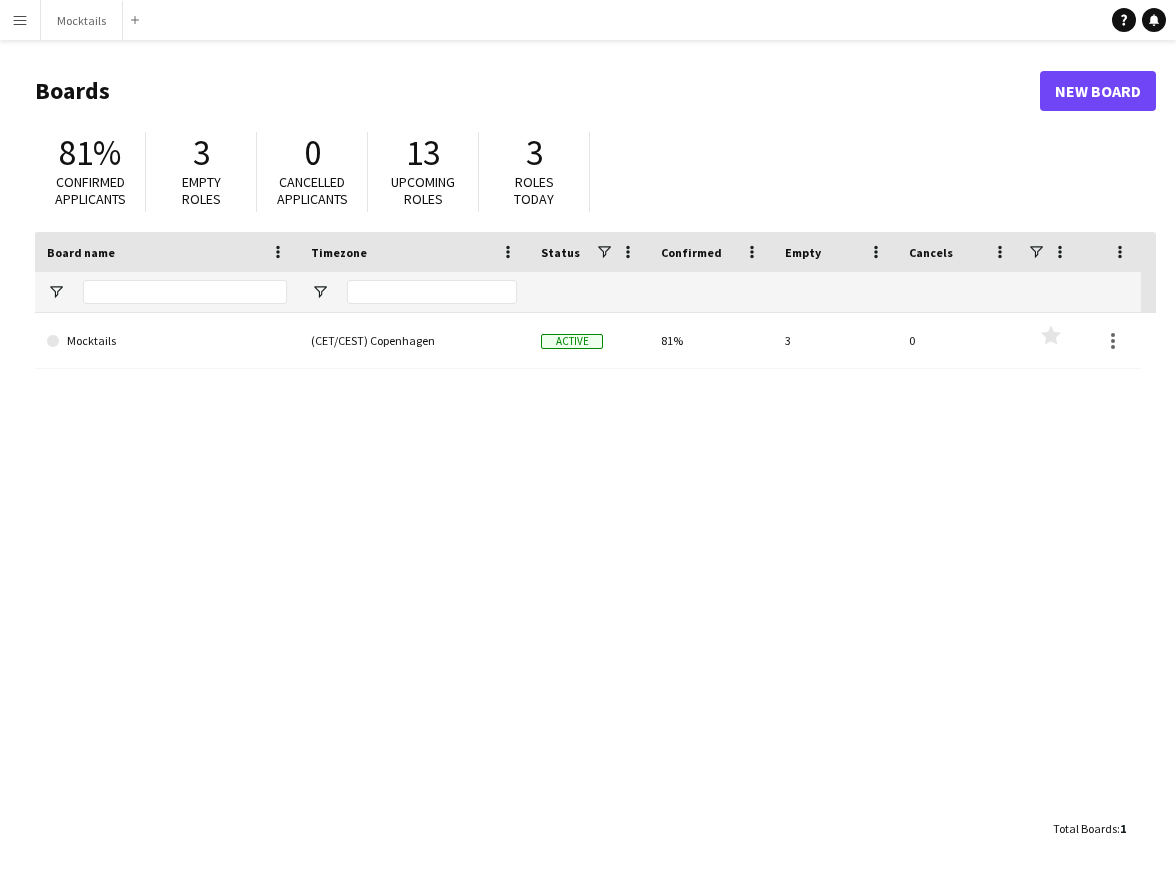 scroll, scrollTop: 0, scrollLeft: 0, axis: both 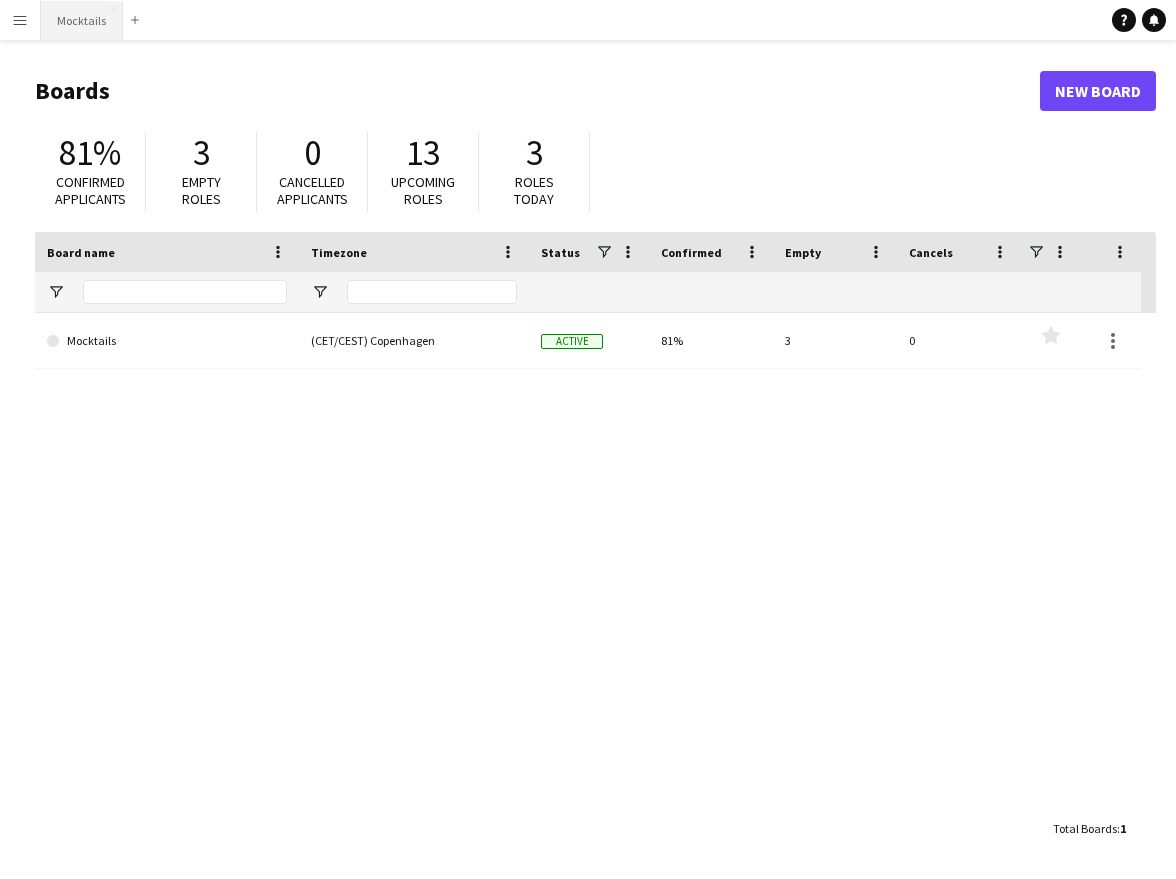 click on "Mocktails
Close" at bounding box center [82, 20] 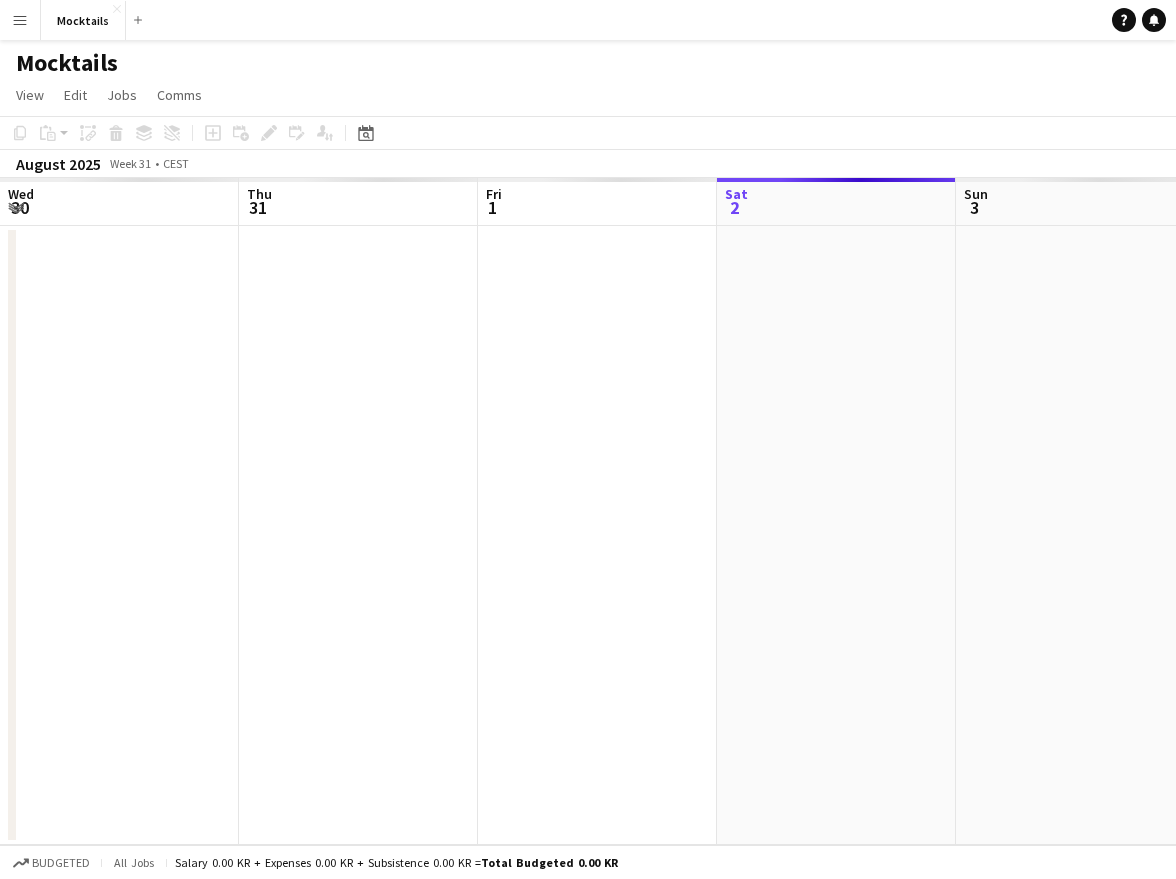 scroll, scrollTop: 0, scrollLeft: 478, axis: horizontal 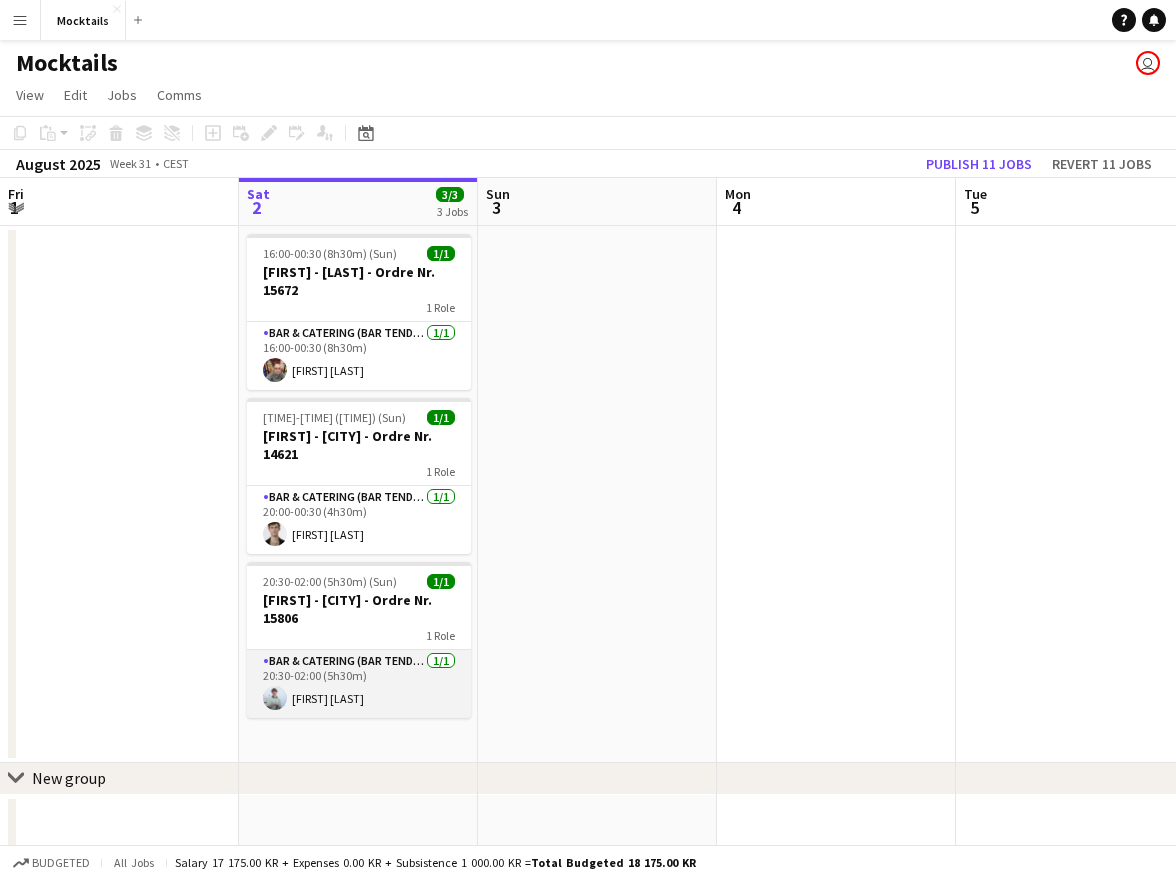 click on "Bar & Catering (Bar Tender) 1/1 [TIME]-[TIME] ([TIME])
[FIRST] [LAST]" at bounding box center [359, 684] 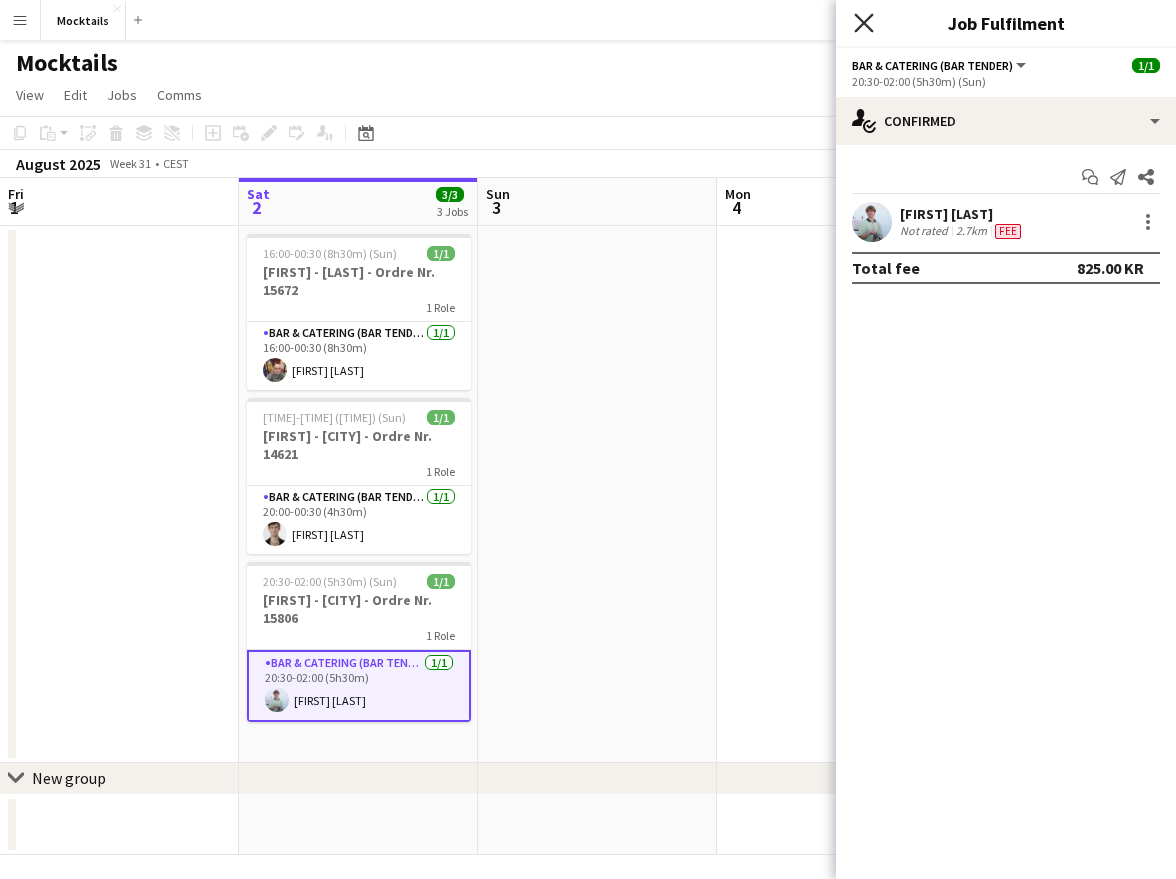 click on "Close pop-in" 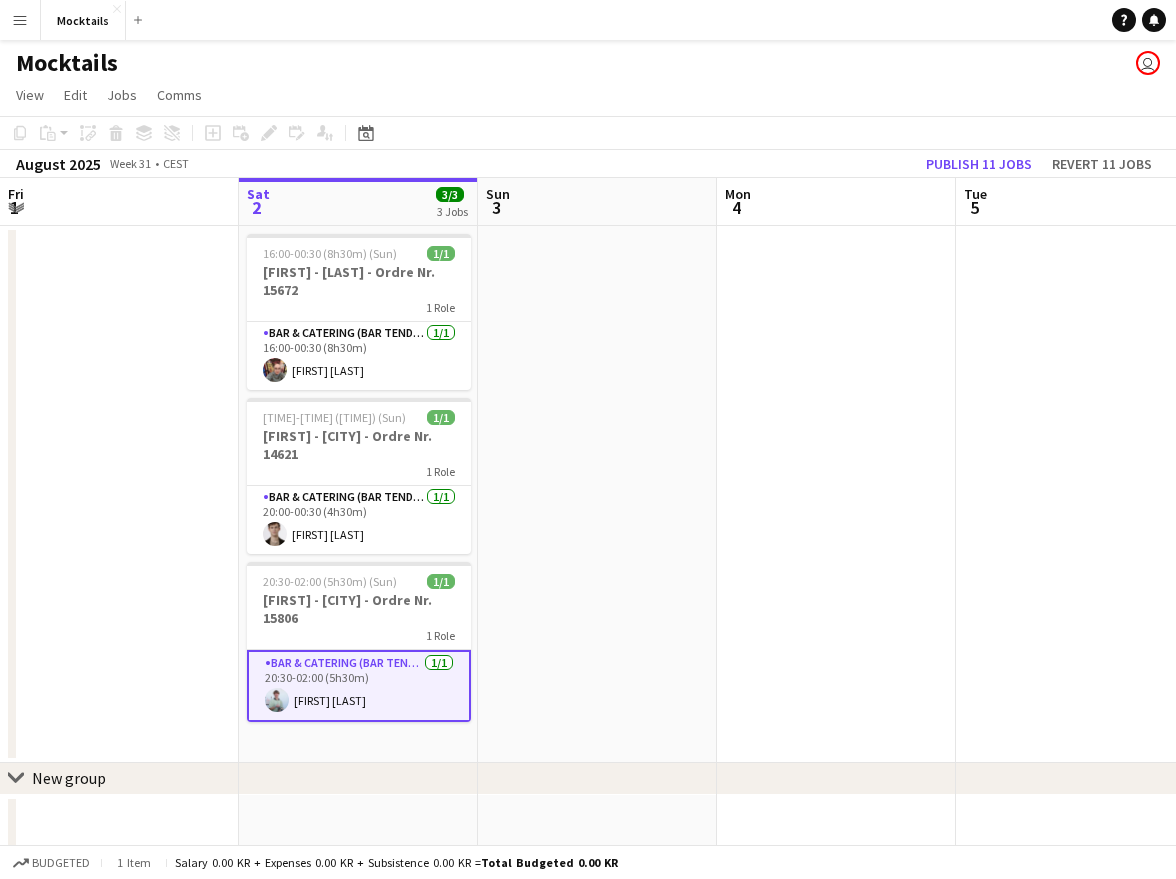 click on "Bar & Catering (Bar Tender) 1/1 [TIME]-[TIME] ([TIME])
[FIRST] [LAST]" at bounding box center [359, 686] 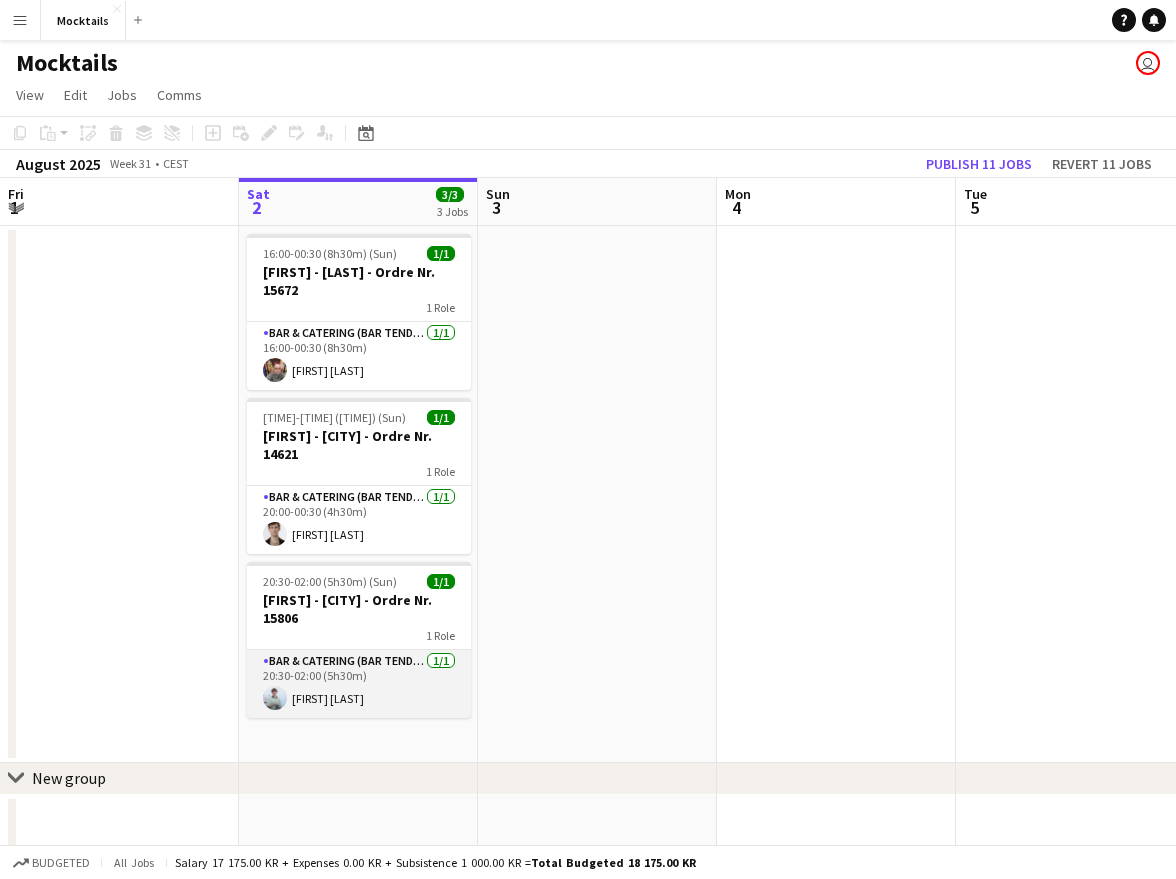 click on "Bar & Catering (Bar Tender) 1/1 [TIME]-[TIME] ([TIME])
[FIRST] [LAST]" at bounding box center (359, 684) 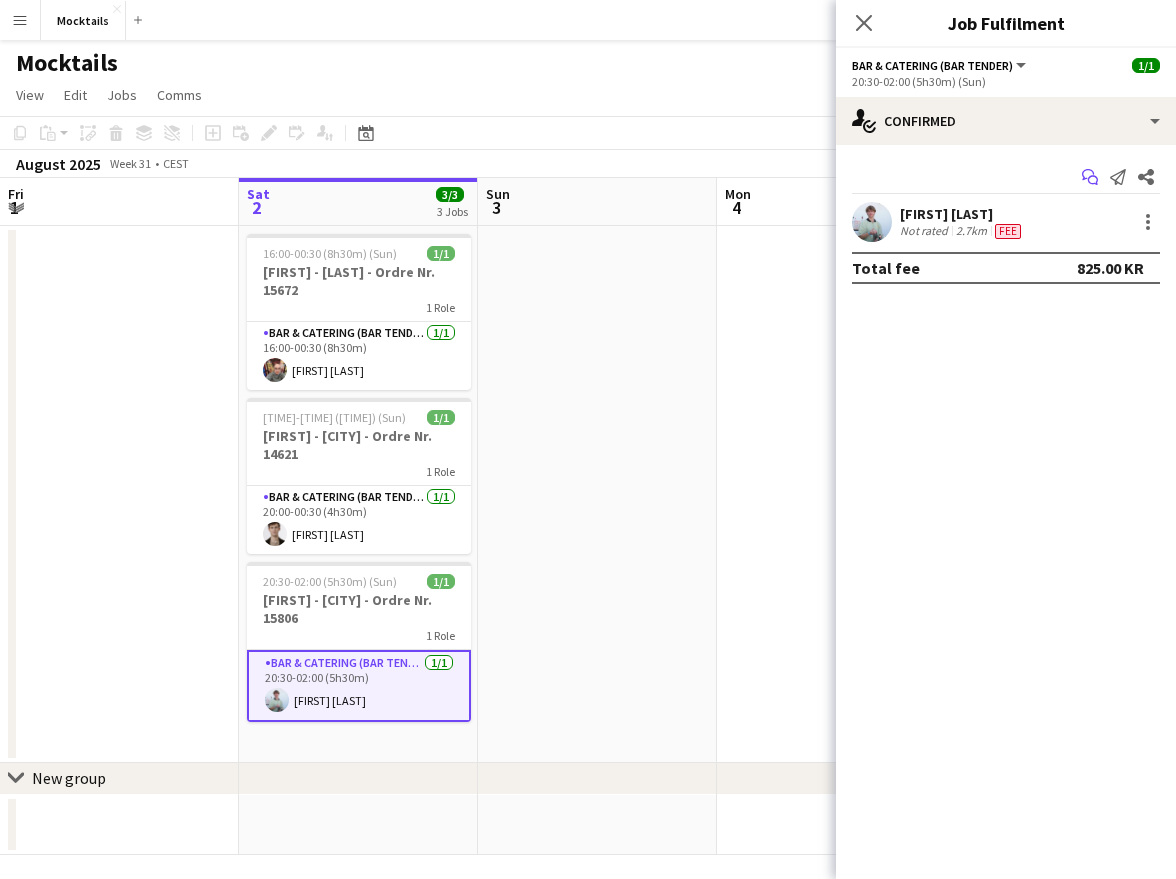 click on "Start chat" 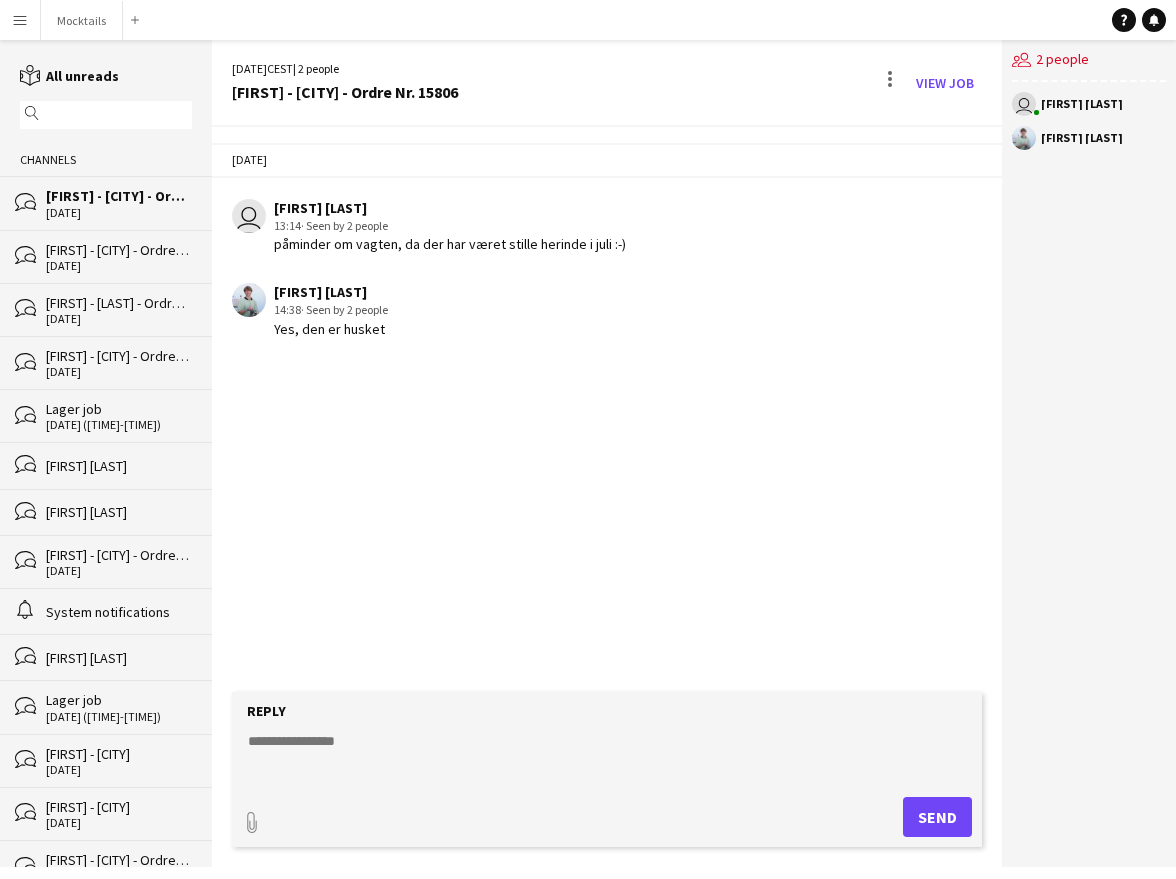 click on "Reply" 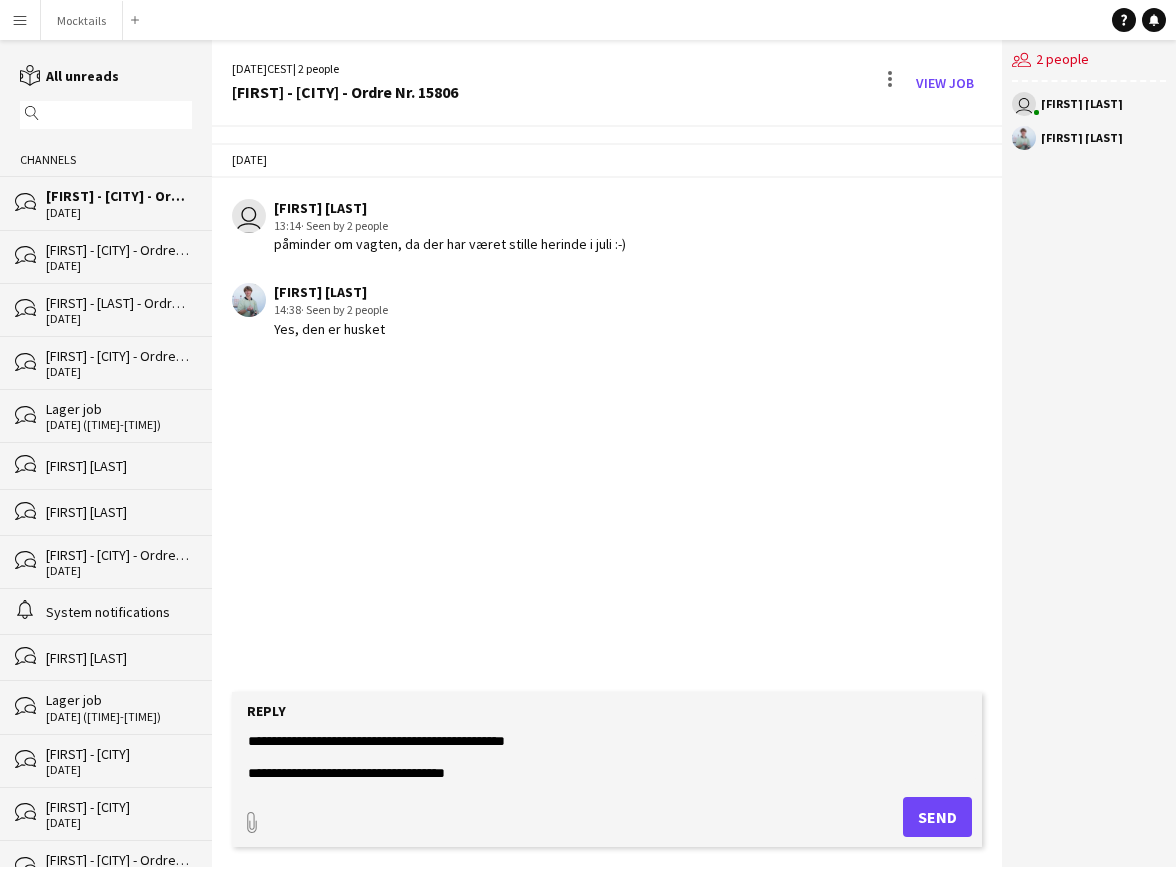 scroll, scrollTop: 15, scrollLeft: 0, axis: vertical 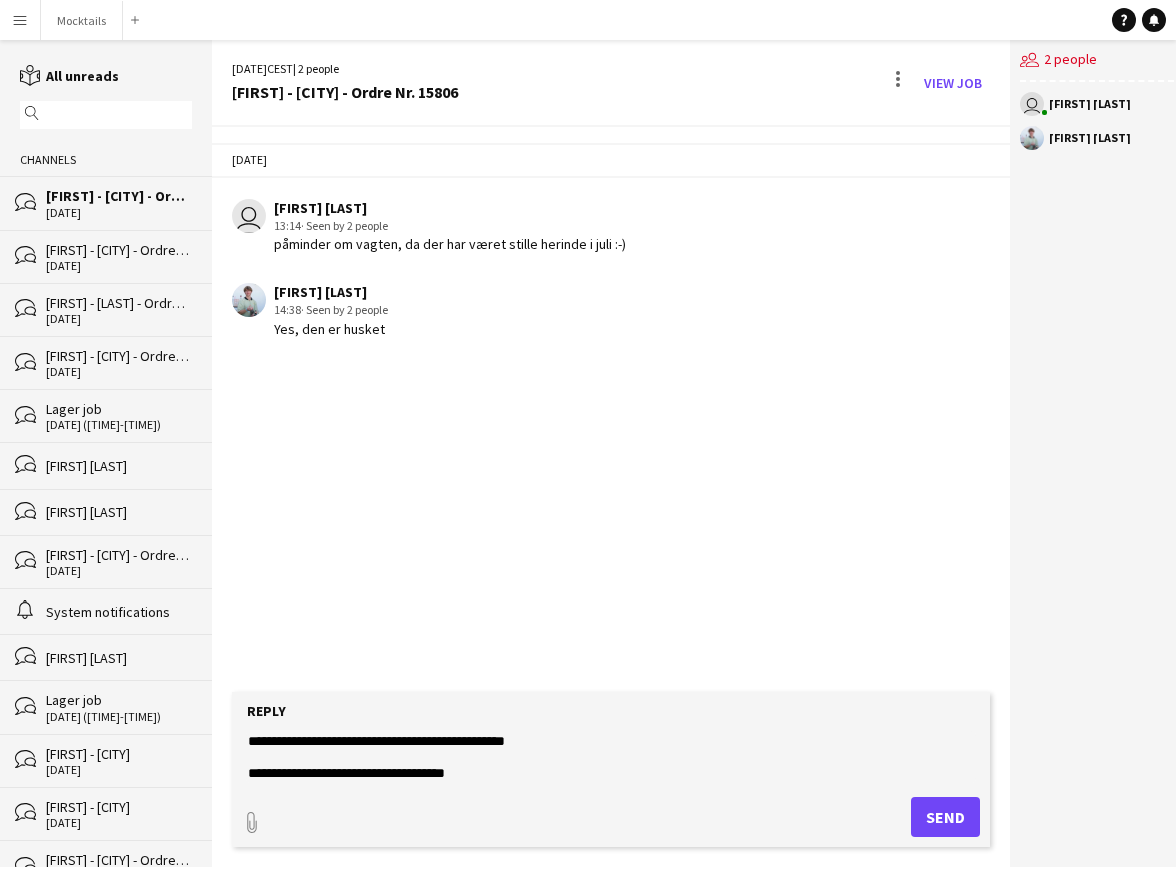type on "**********" 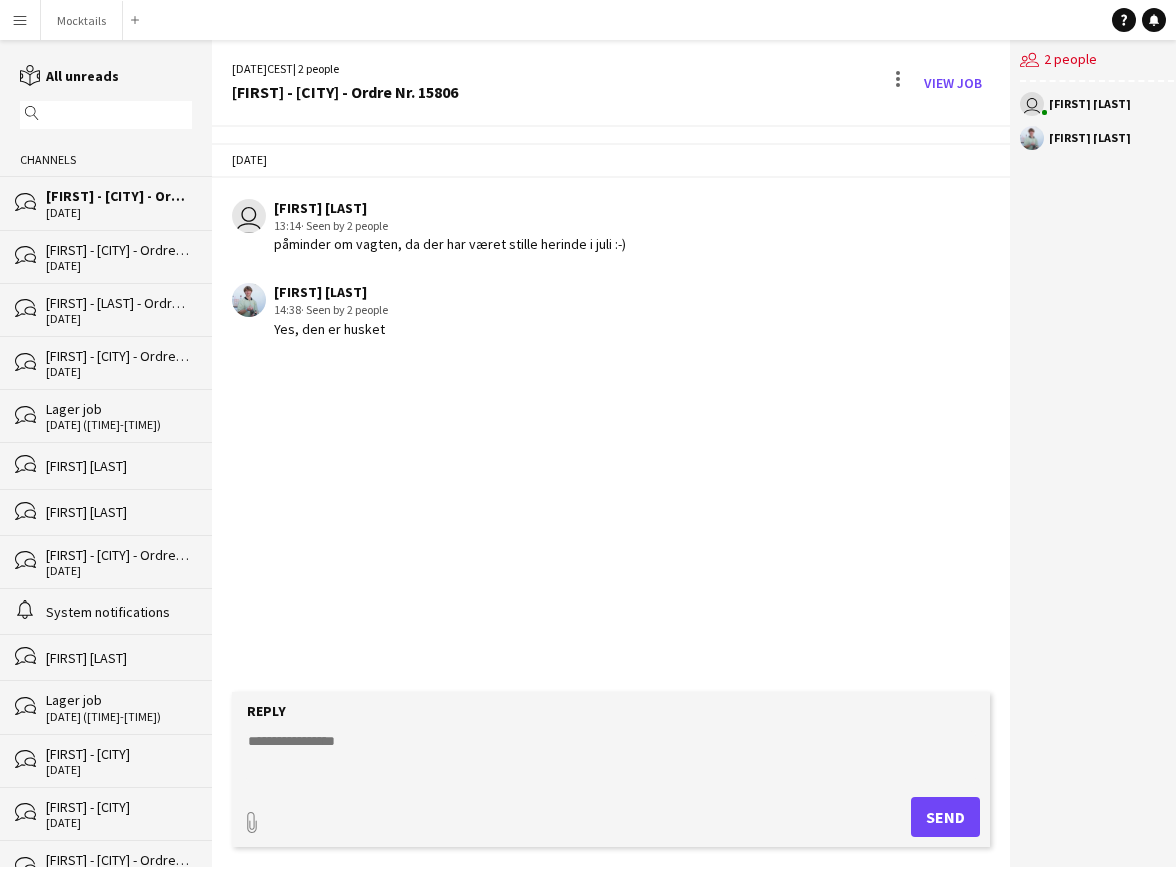 scroll, scrollTop: 0, scrollLeft: 0, axis: both 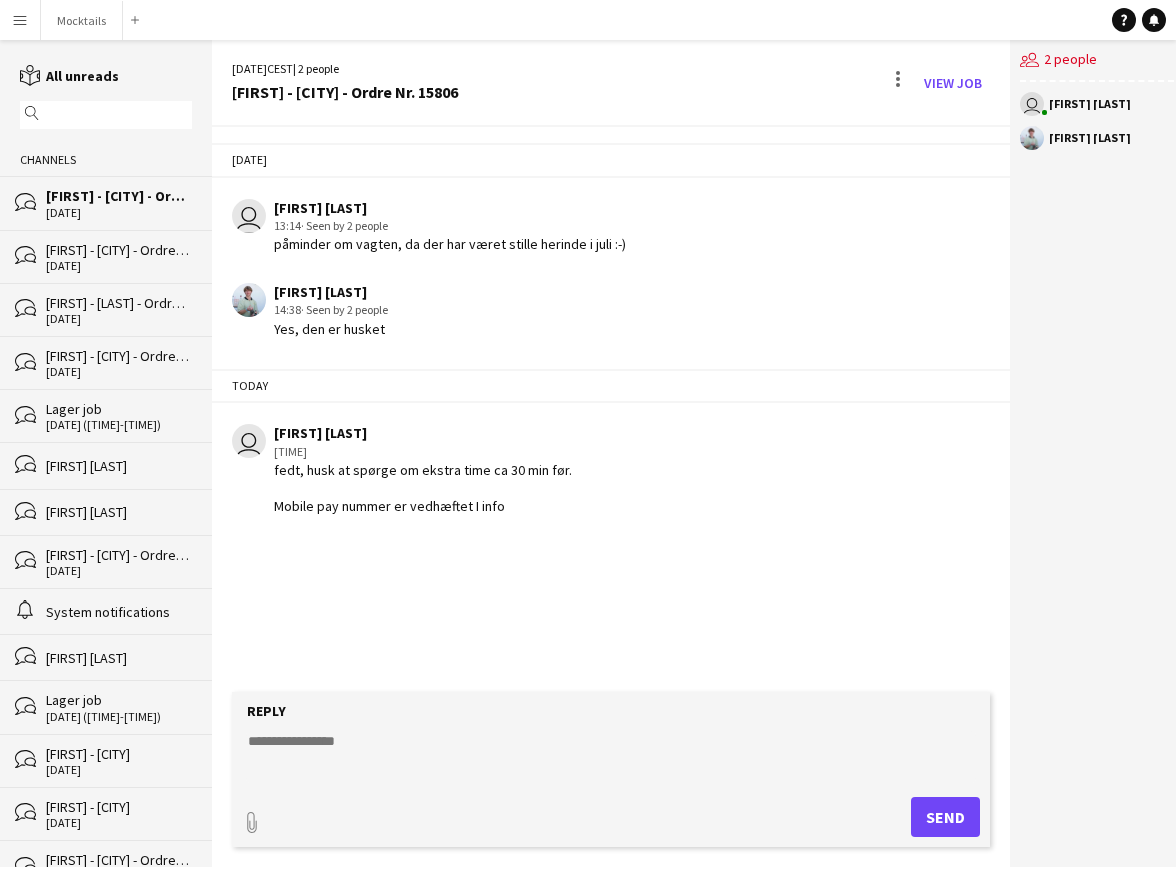 drag, startPoint x: 269, startPoint y: 465, endPoint x: 589, endPoint y: 499, distance: 321.80118 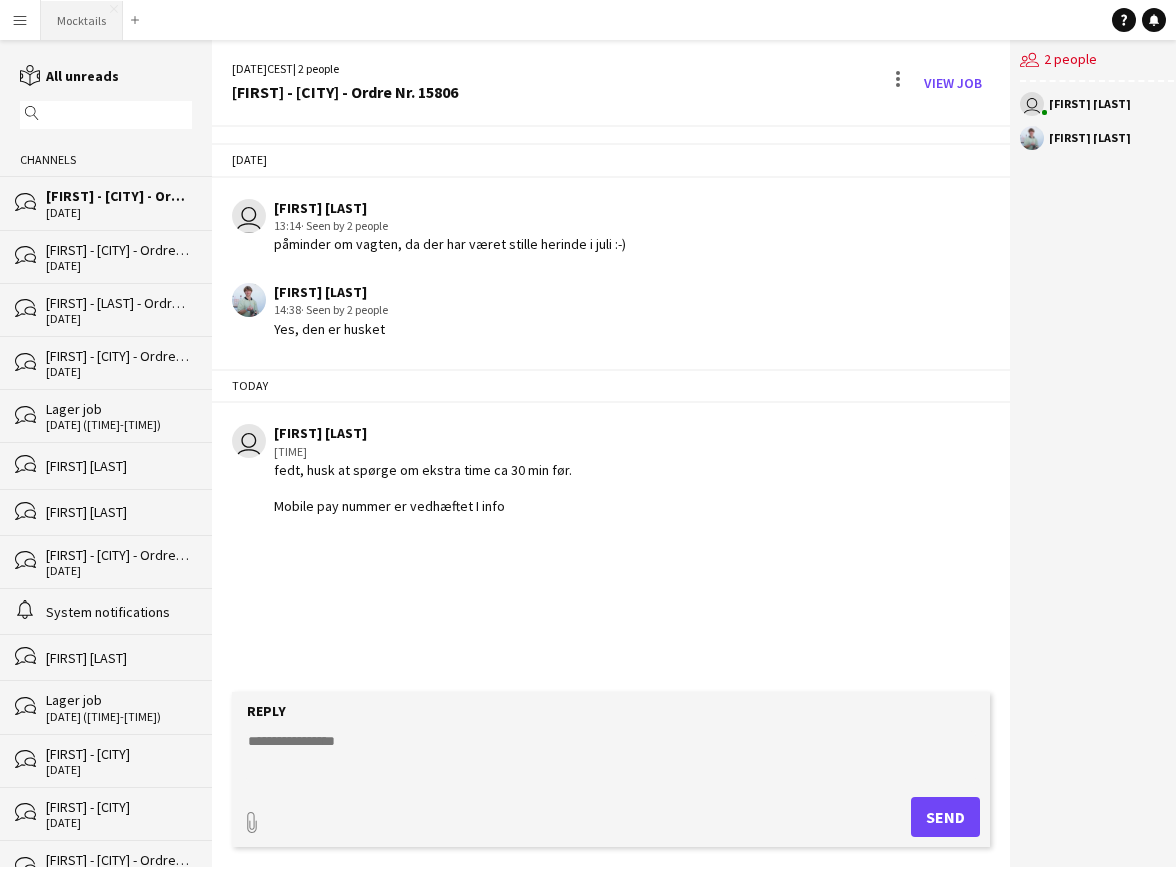 click on "Mocktails
Close" at bounding box center [82, 20] 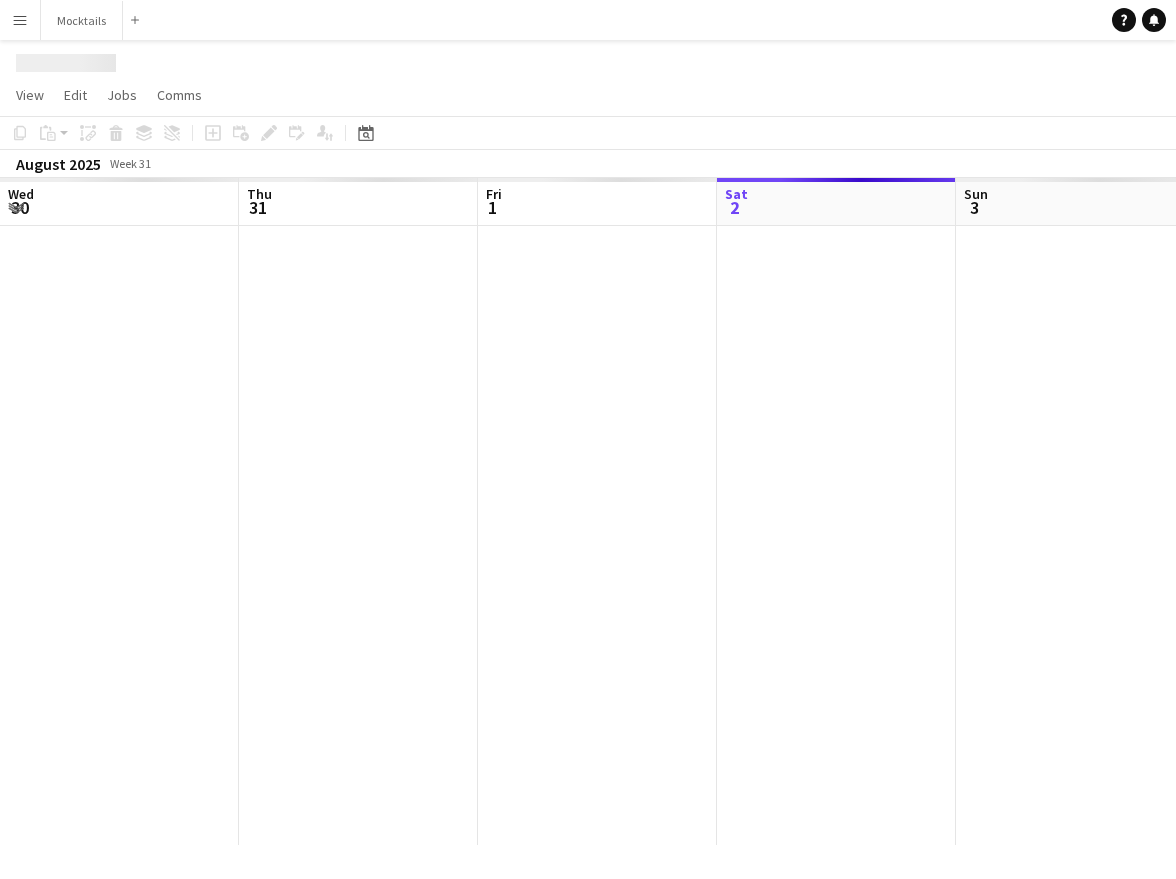 scroll, scrollTop: 0, scrollLeft: 478, axis: horizontal 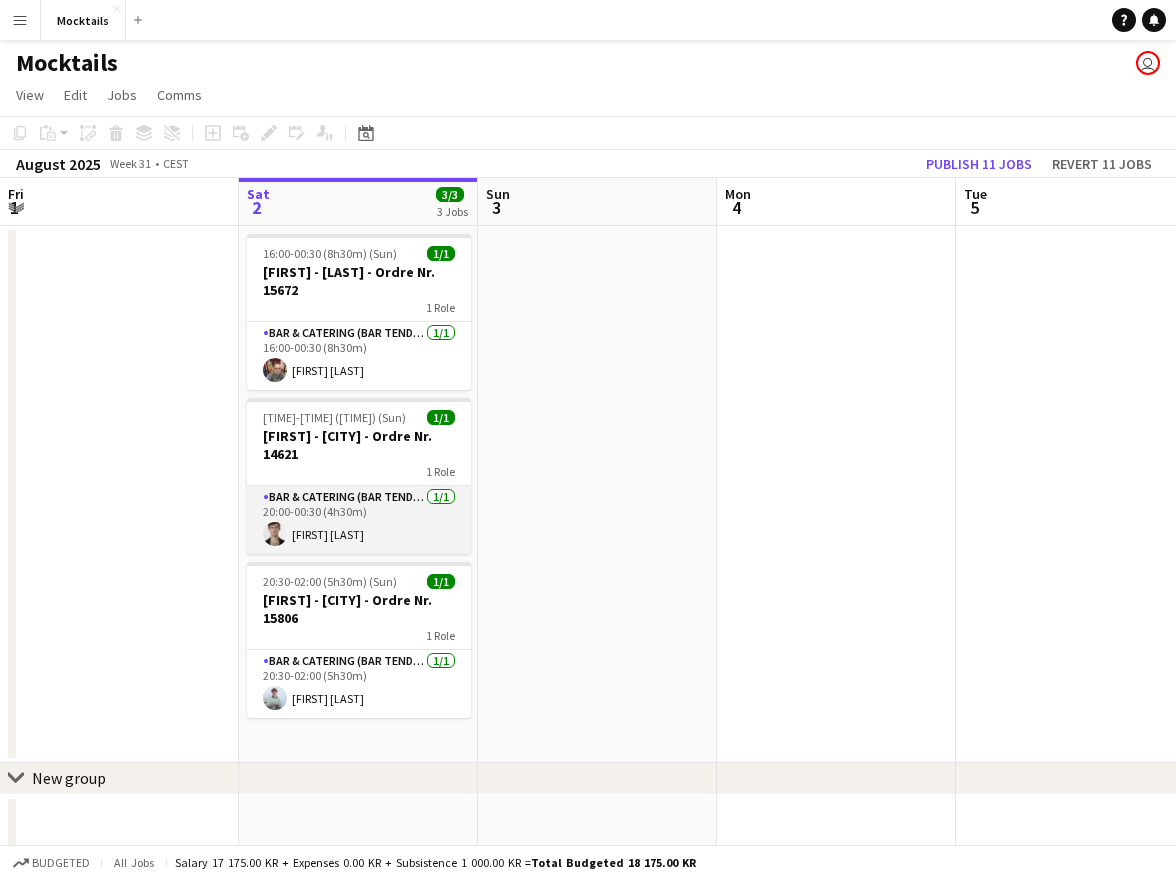click on "Bar & Catering (Bar Tender) 1/1 [TIME]-[TIME] ([TIME])
[FIRST] [LAST]" at bounding box center (359, 520) 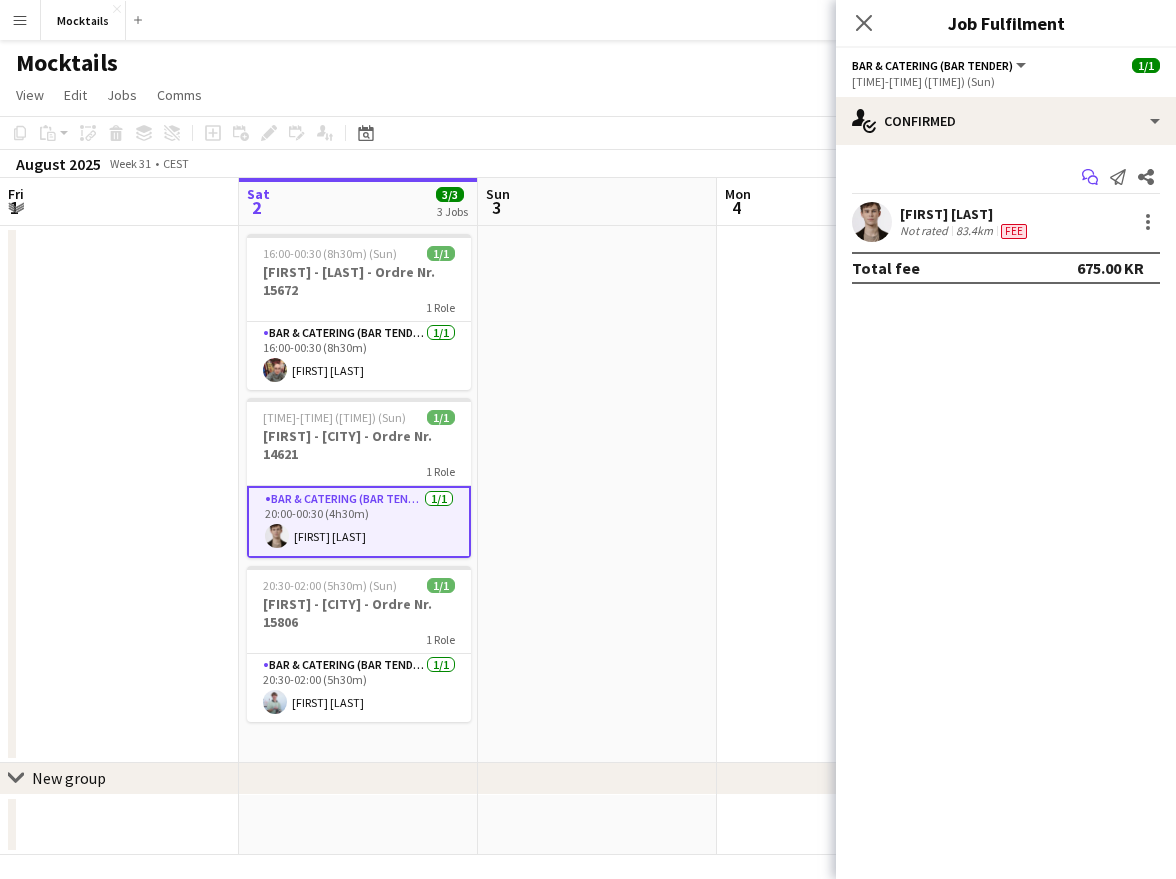 click on "Start chat" 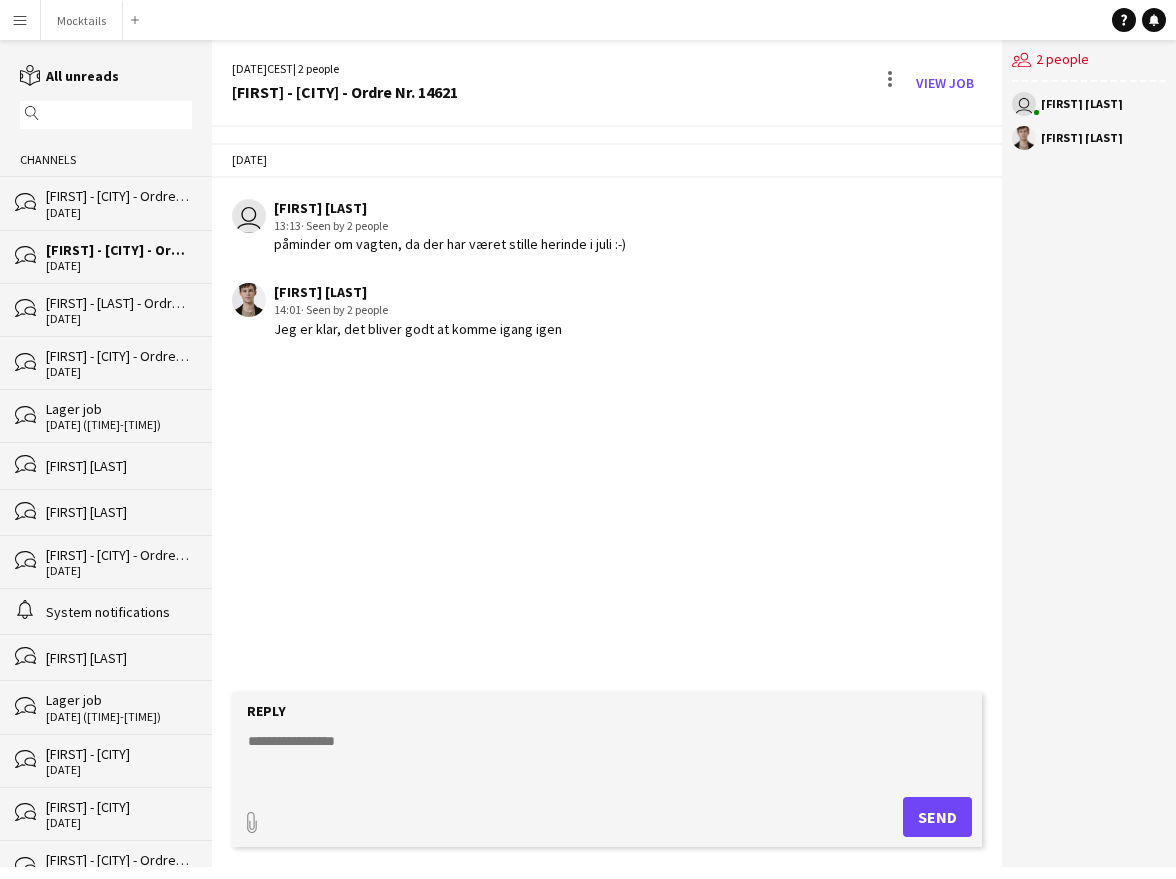 click 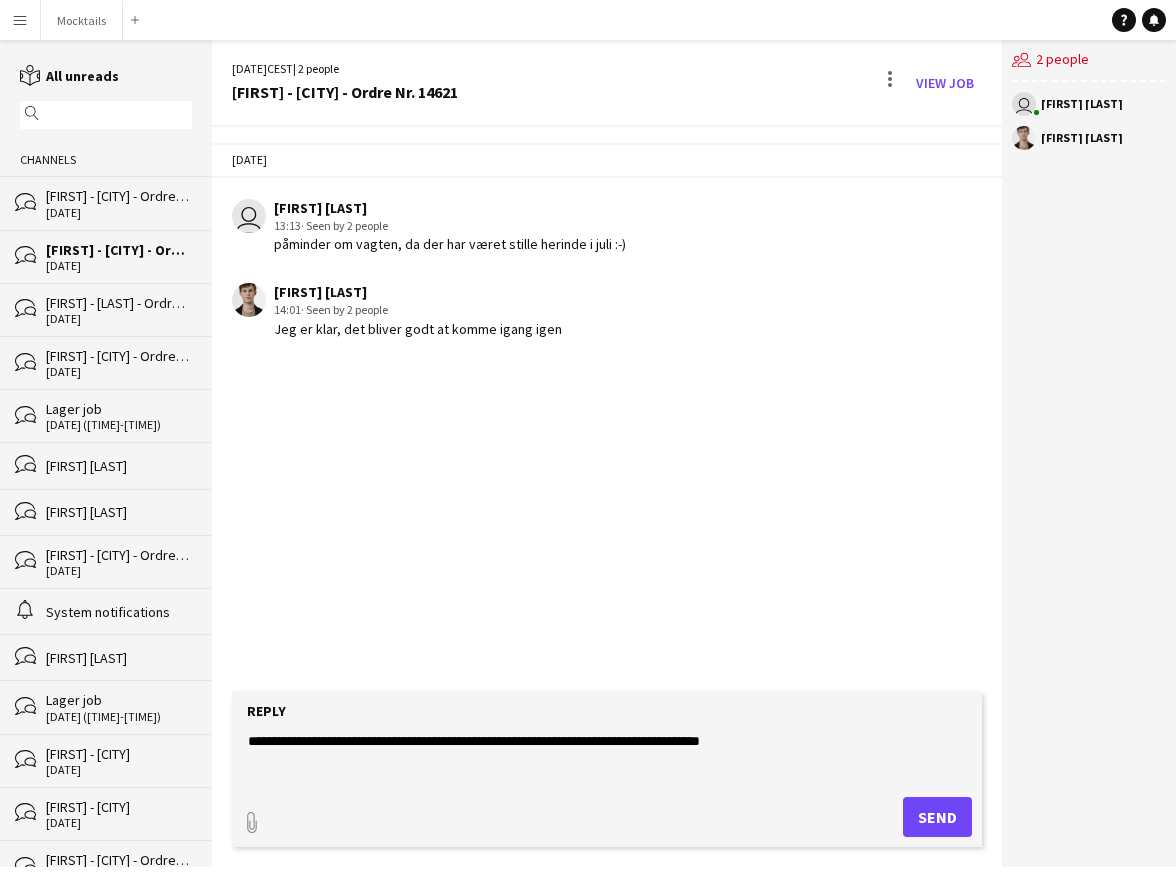 type on "**********" 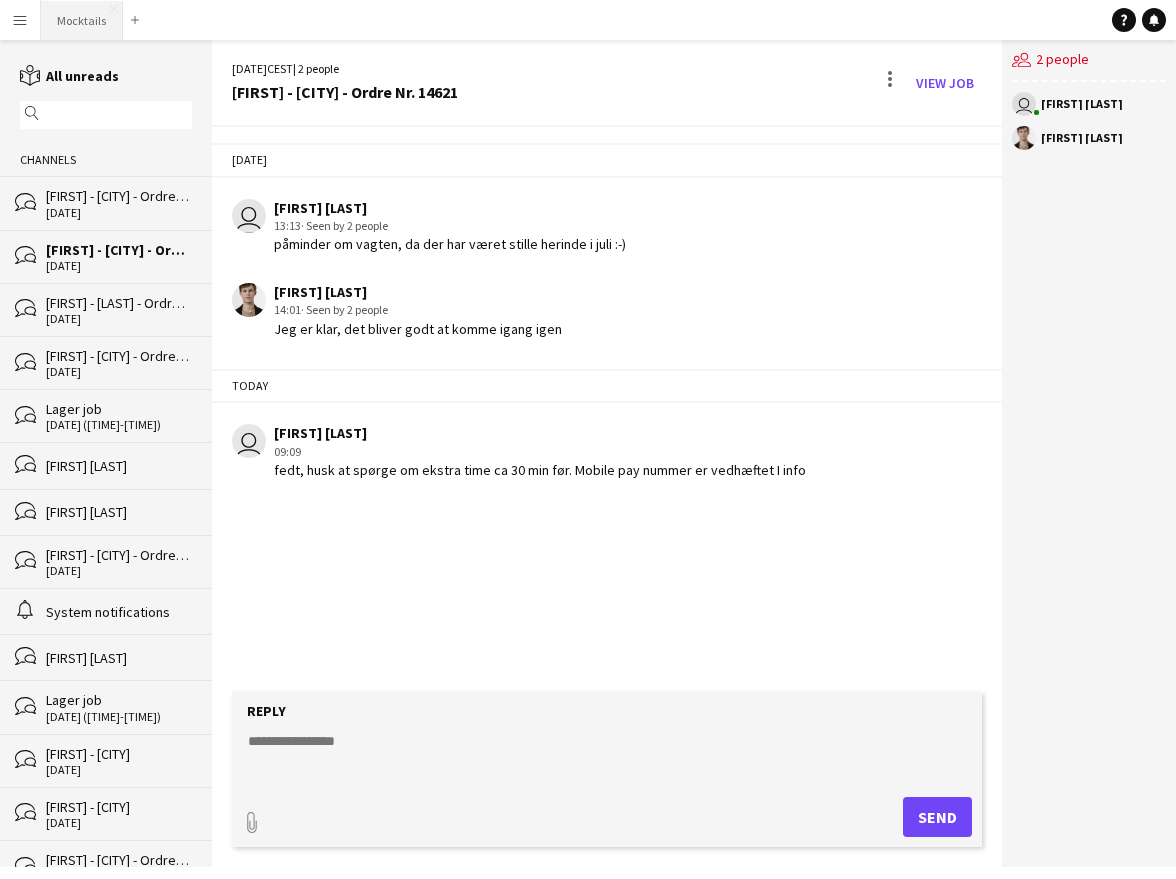 click on "Mocktails
Close" at bounding box center (82, 20) 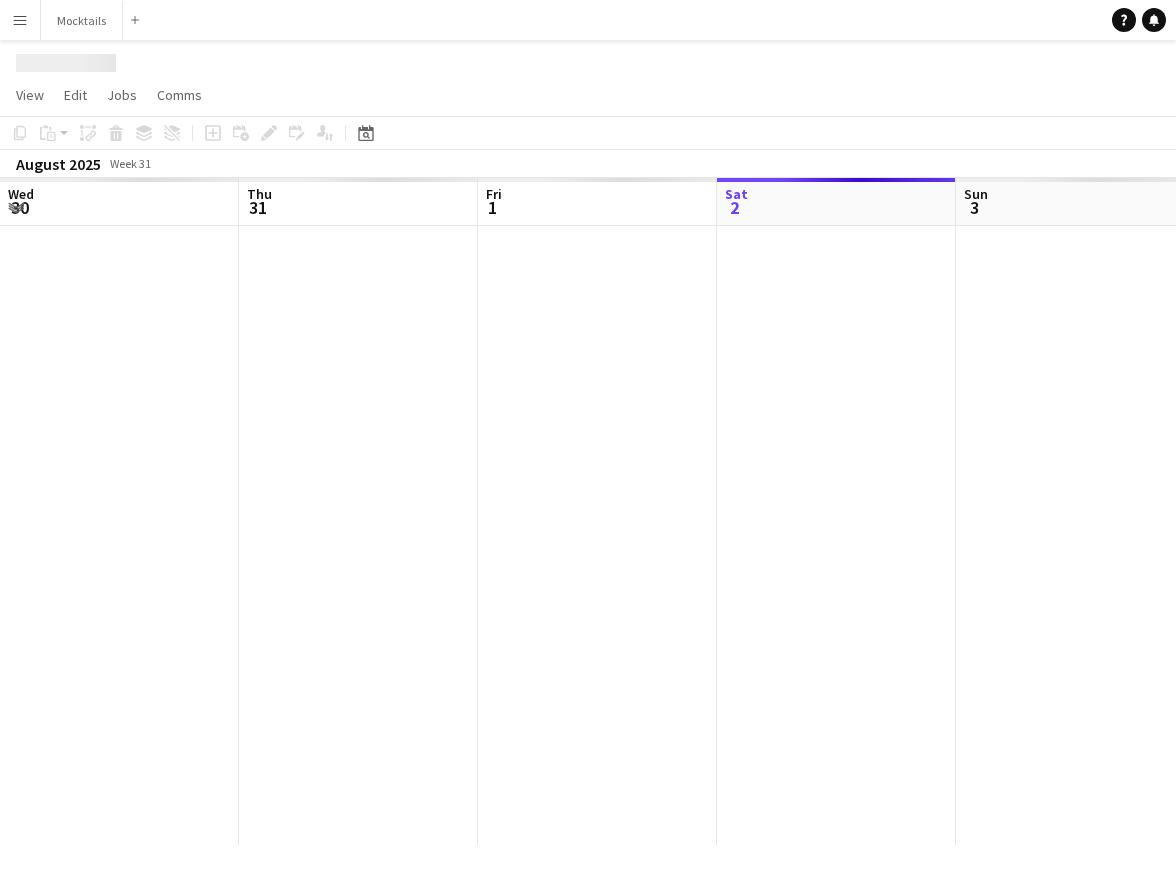 scroll, scrollTop: 0, scrollLeft: 478, axis: horizontal 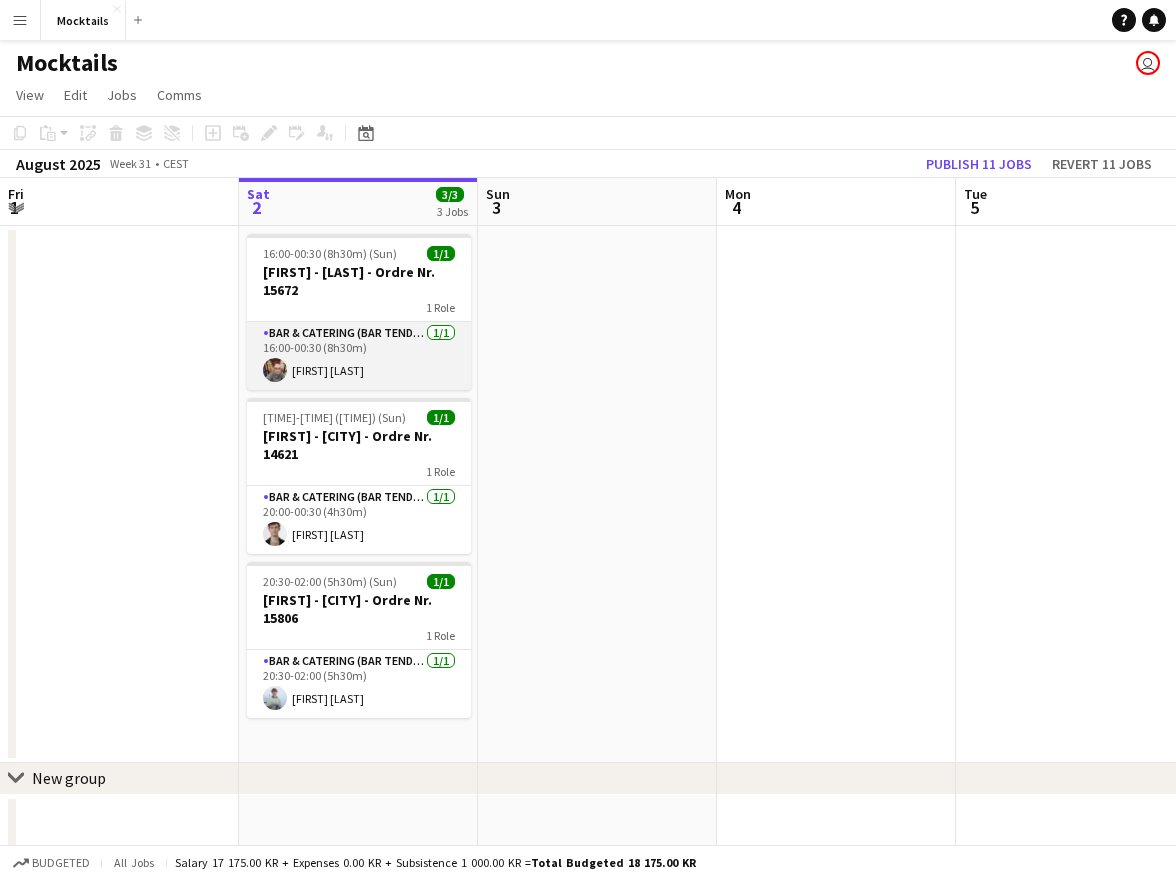 click on "Bar & Catering (Bar Tender) 1/1 [TIME]-[TIME] ([TIME])
[FIRST] [LAST]" at bounding box center [359, 356] 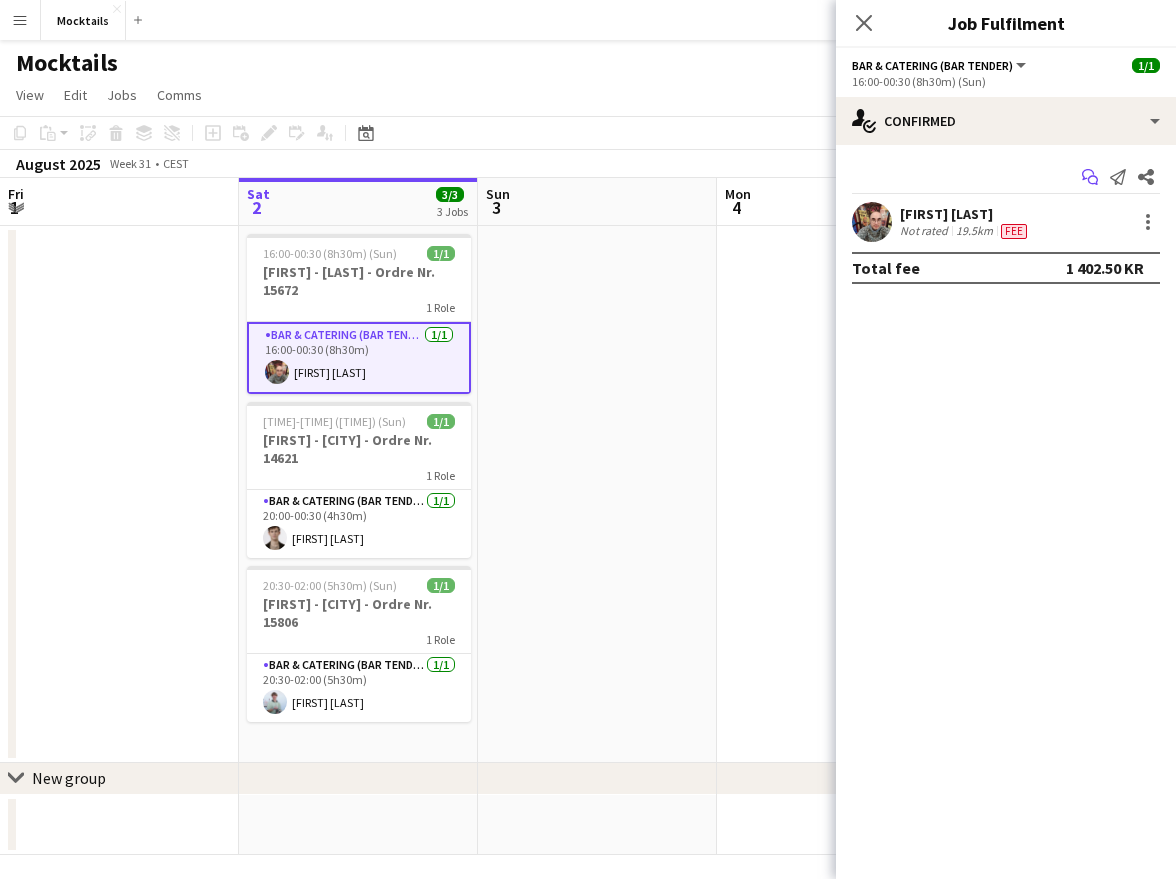 click 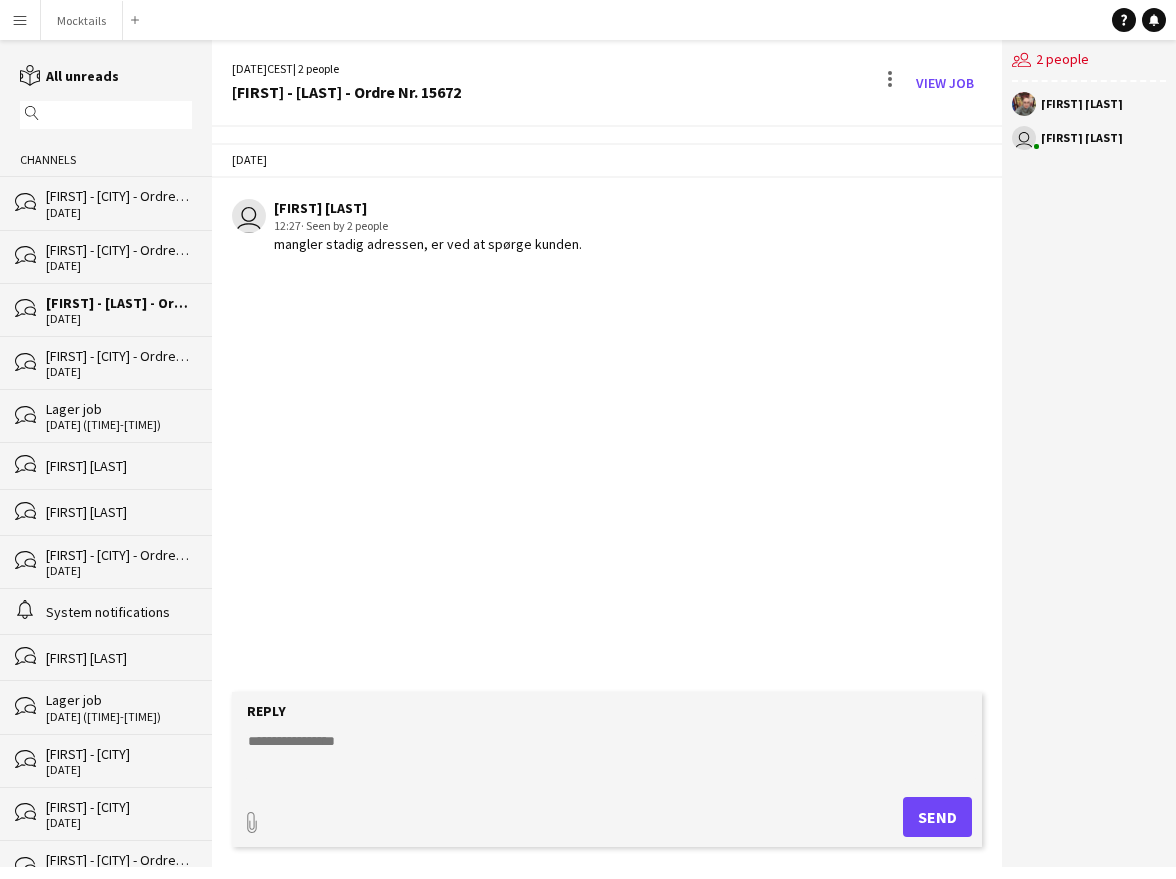 click 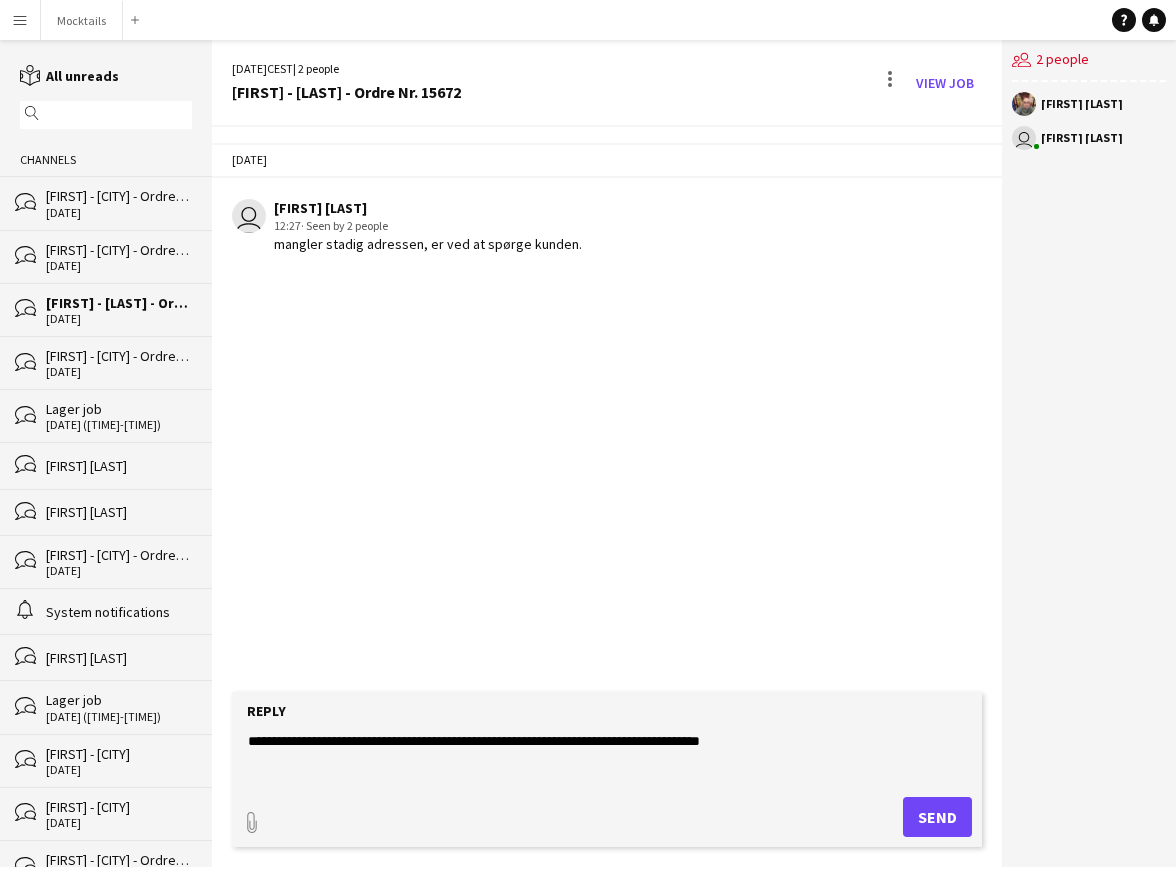 drag, startPoint x: 275, startPoint y: 745, endPoint x: 211, endPoint y: 744, distance: 64.00781 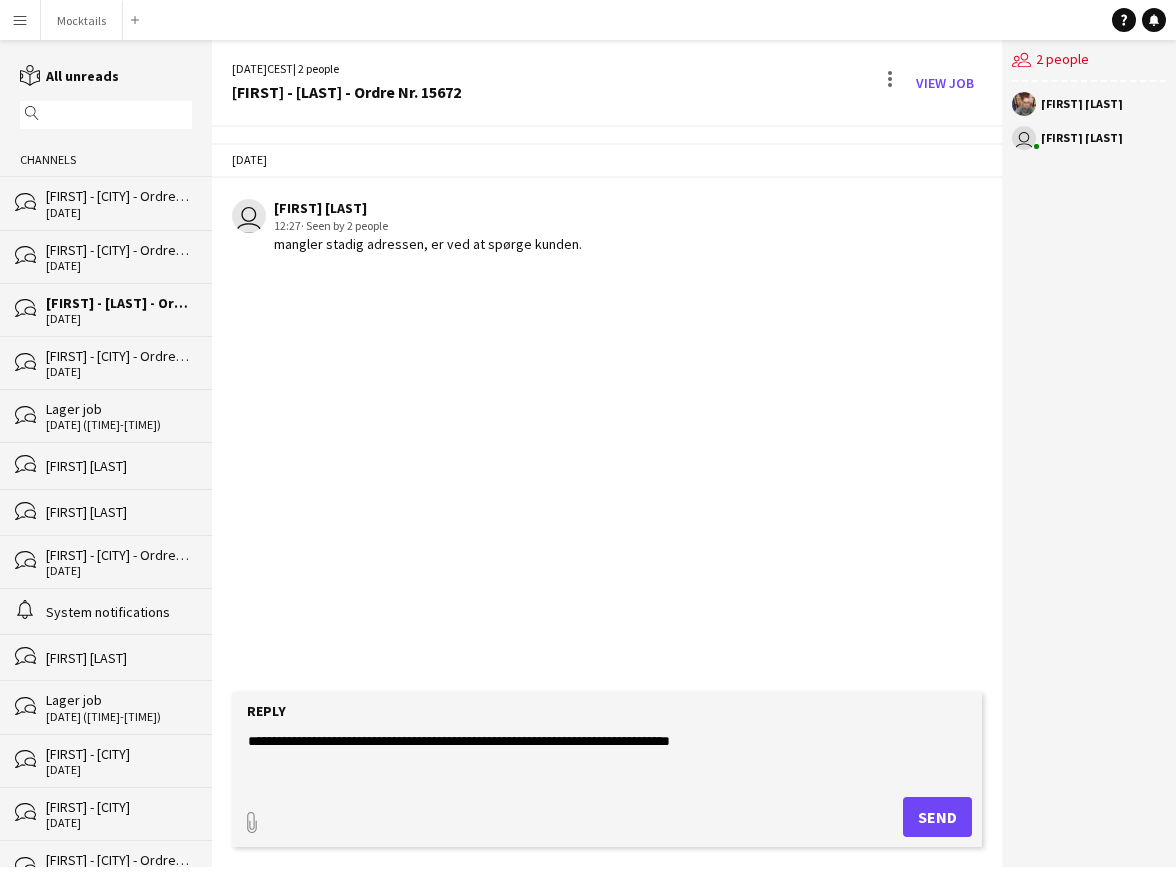 click on "**********" 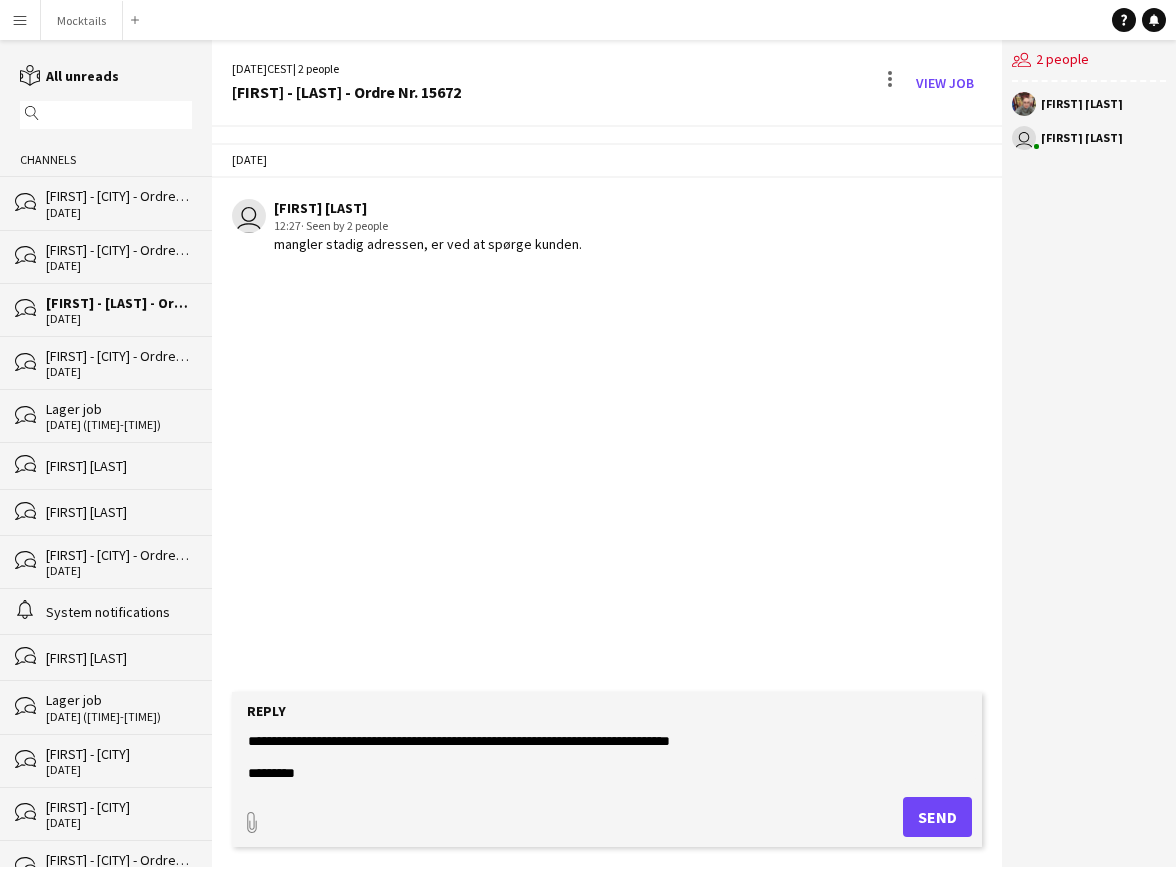 type on "**********" 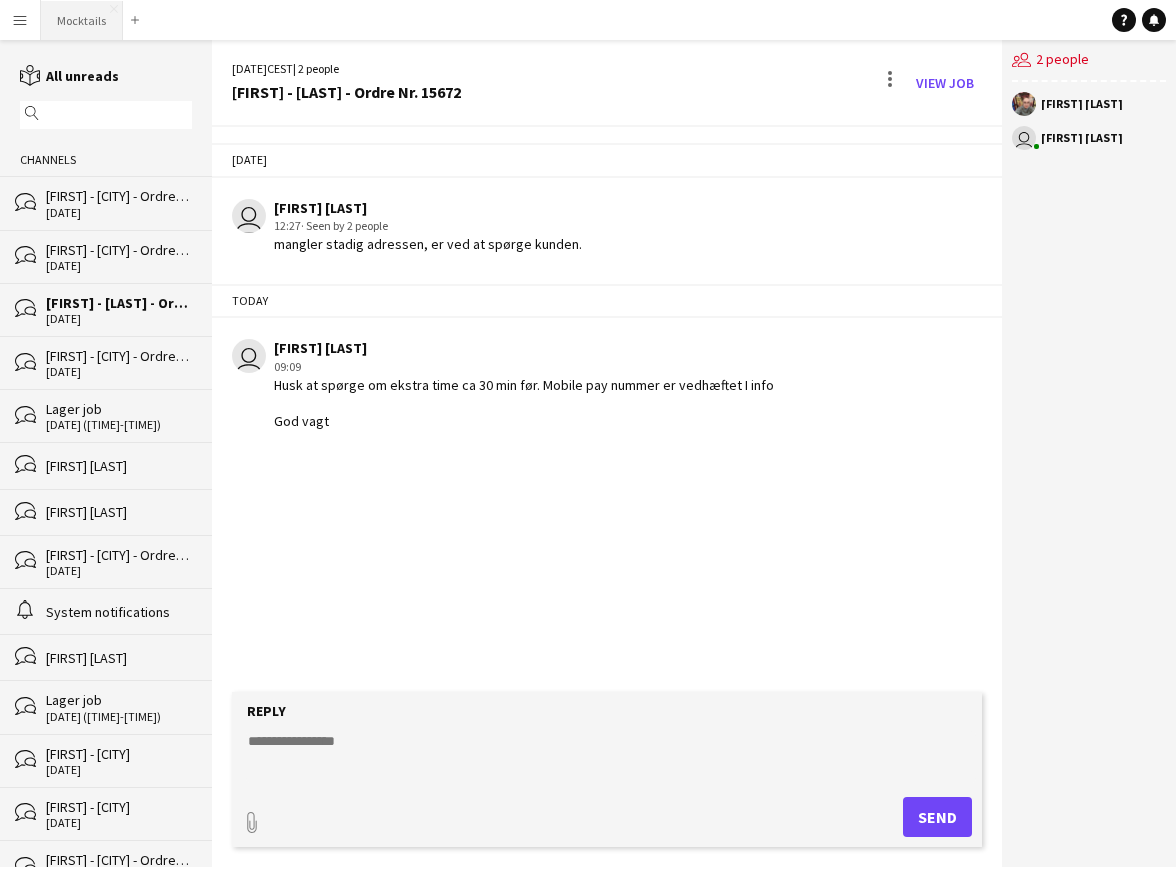 click on "Mocktails
Close" at bounding box center (82, 20) 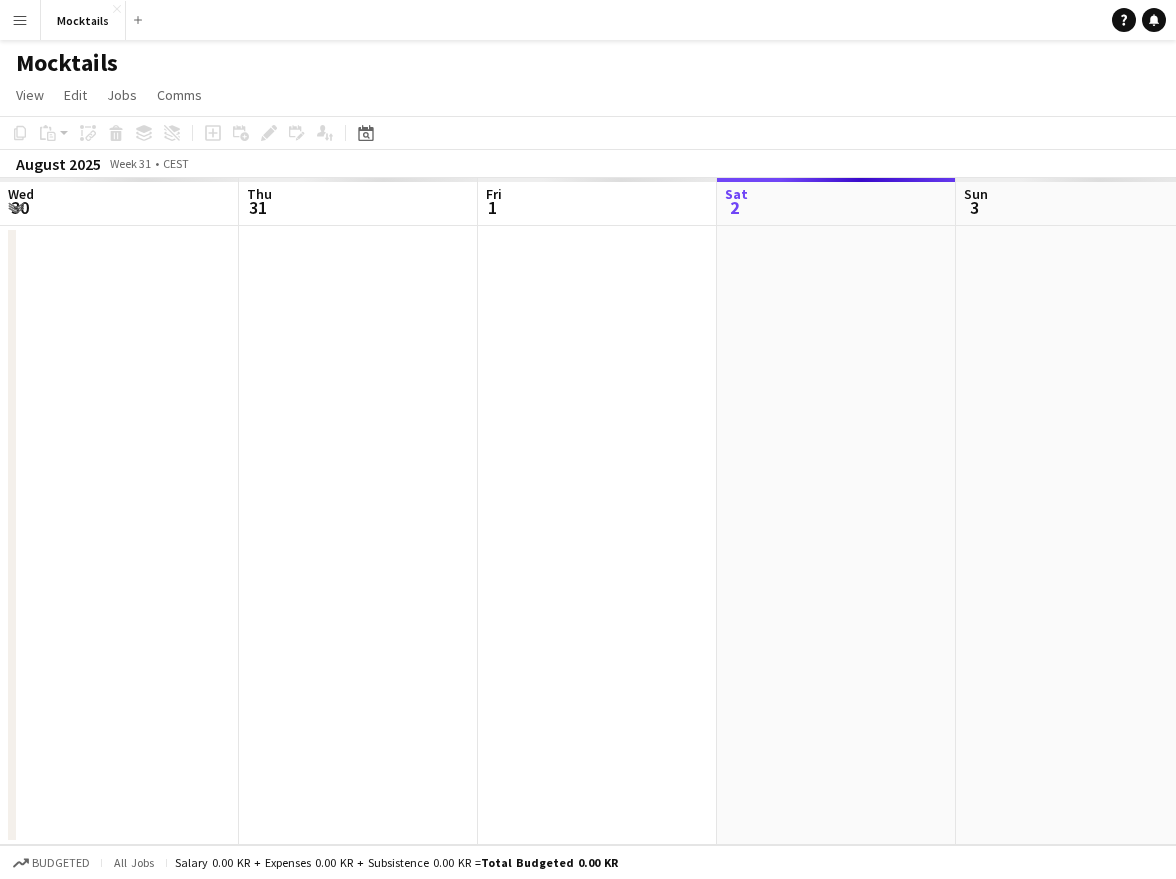 scroll, scrollTop: 0, scrollLeft: 478, axis: horizontal 